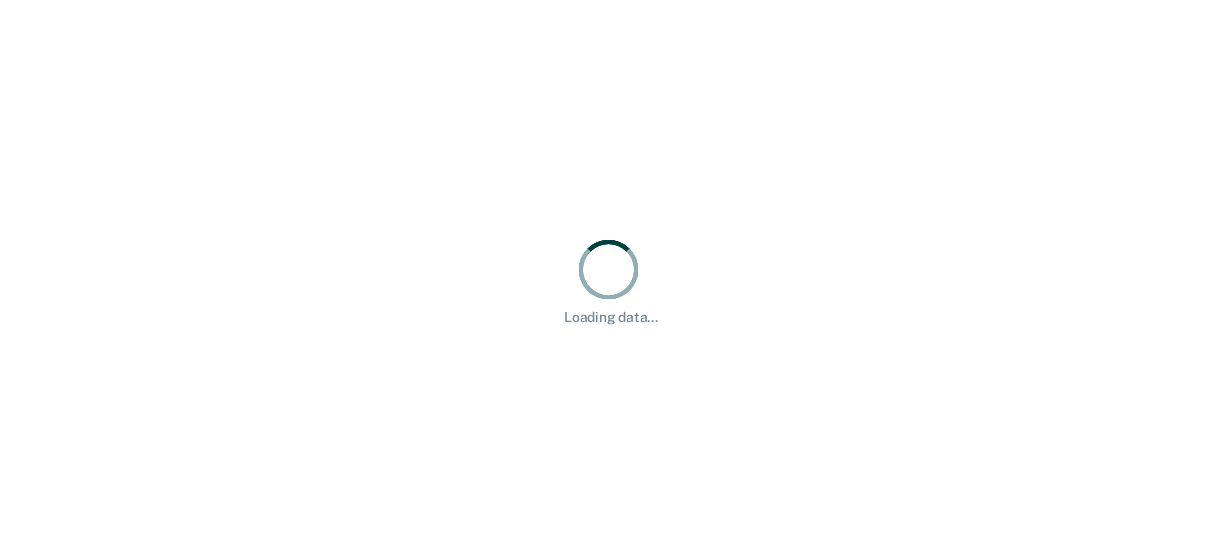 scroll, scrollTop: 0, scrollLeft: 0, axis: both 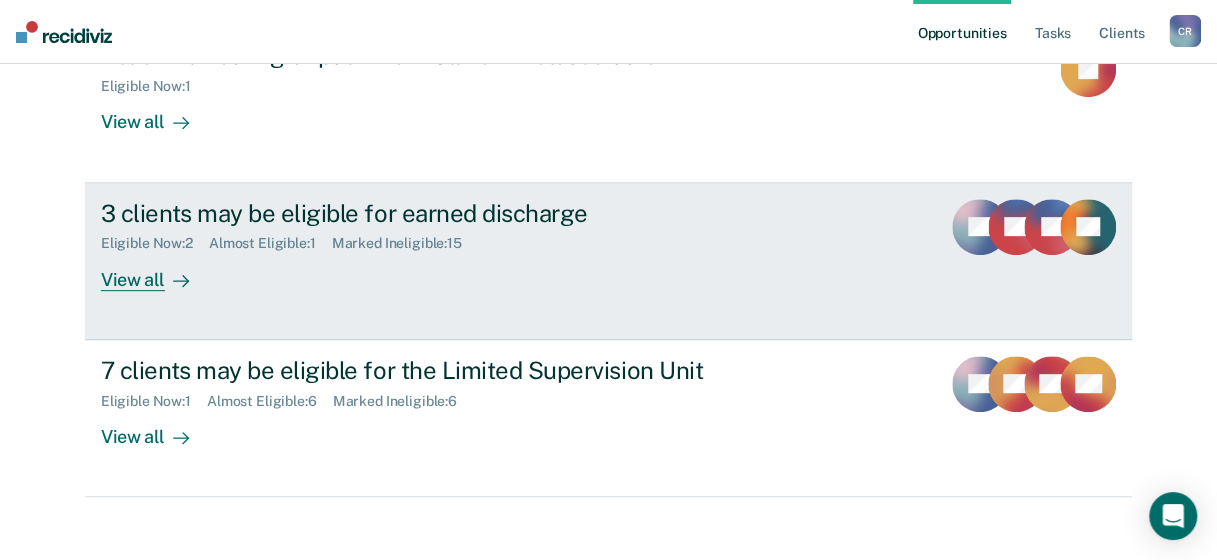 click on "View all" at bounding box center (157, 271) 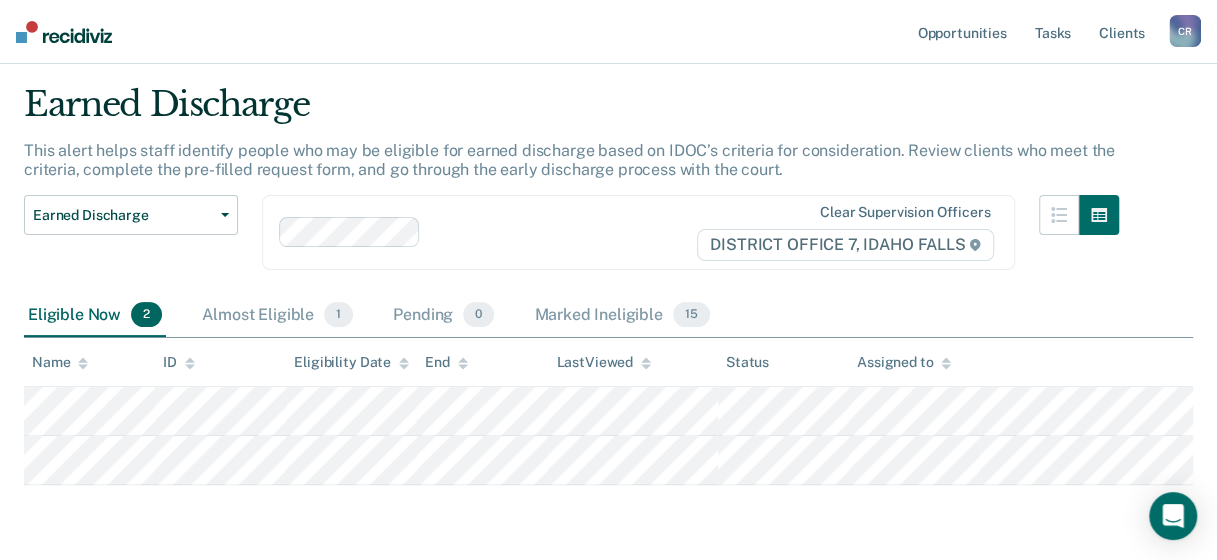 scroll, scrollTop: 100, scrollLeft: 0, axis: vertical 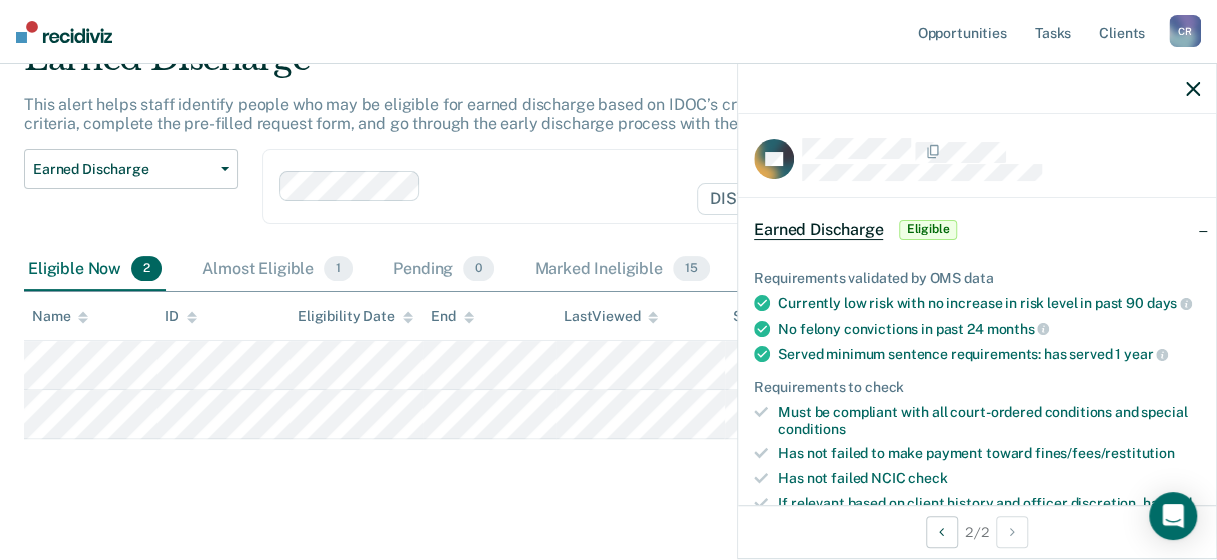click on "Earned Discharge   This alert helps staff identify people who may be eligible for earned discharge based on IDOC’s criteria for consideration. Review clients who meet the criteria, complete the pre-filled request form, and go through the early discharge process with the court. Earned Discharge Release from Supervision Earned Discharge Limited Supervision Unit Supervision Level Mismatch Clear   supervision officers DISTRICT OFFICE 7, [STATE]   Eligible Now 2 Almost Eligible 1 Pending 0 Marked Ineligible 15
To pick up a draggable item, press the space bar.
While dragging, use the arrow keys to move the item.
Press space again to drop the item in its new position, or press escape to cancel.
Name ID Eligibility Date End Last Viewed Status Assigned to" at bounding box center (608, 267) 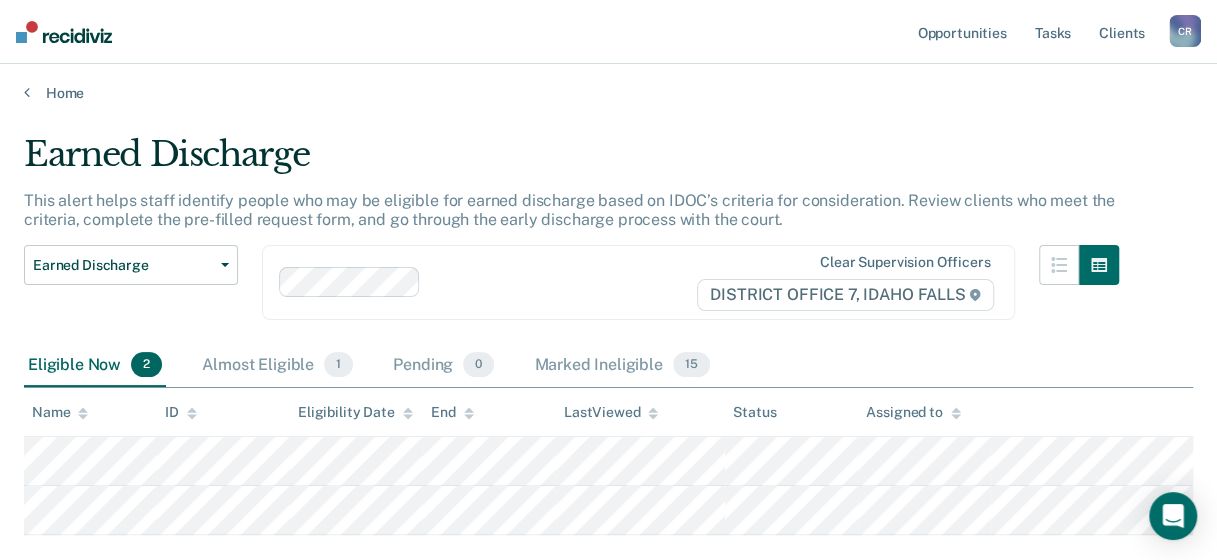 scroll, scrollTop: 0, scrollLeft: 0, axis: both 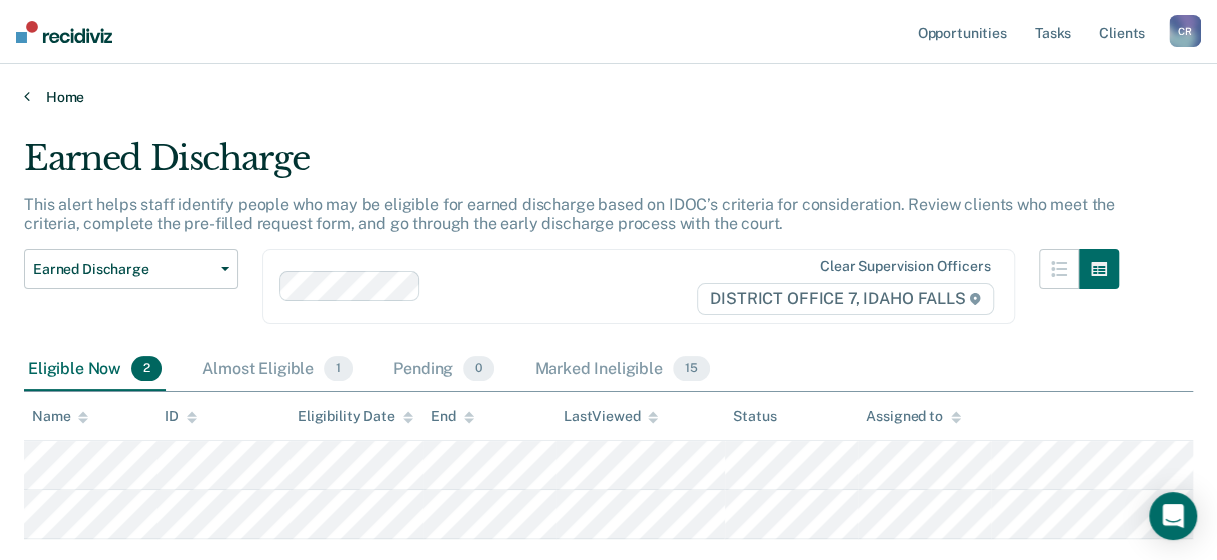 click on "Home" at bounding box center [608, 97] 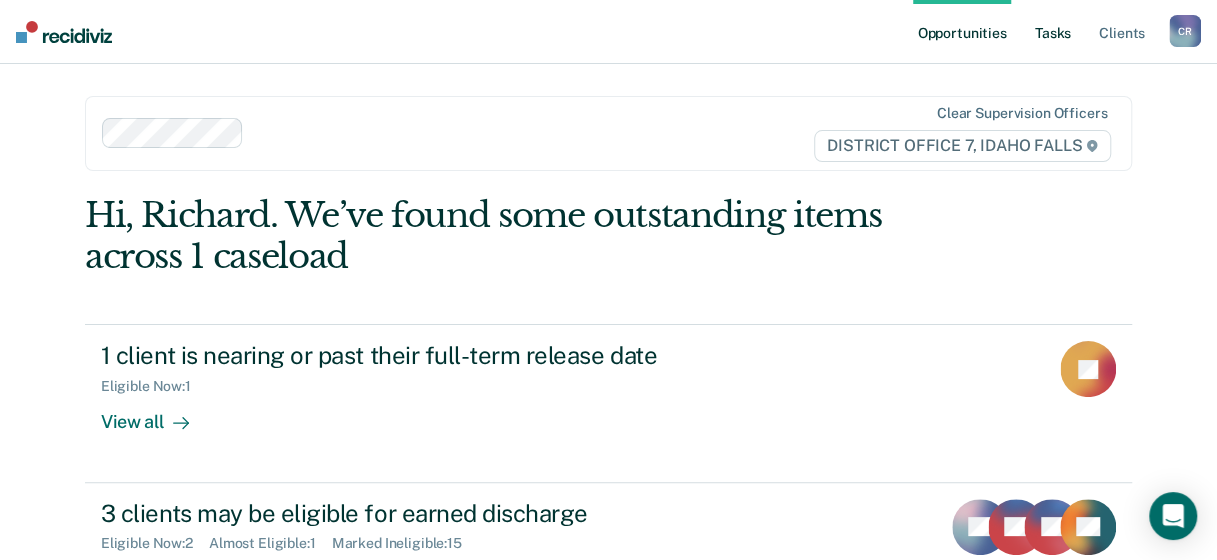 click on "Tasks" at bounding box center (1053, 32) 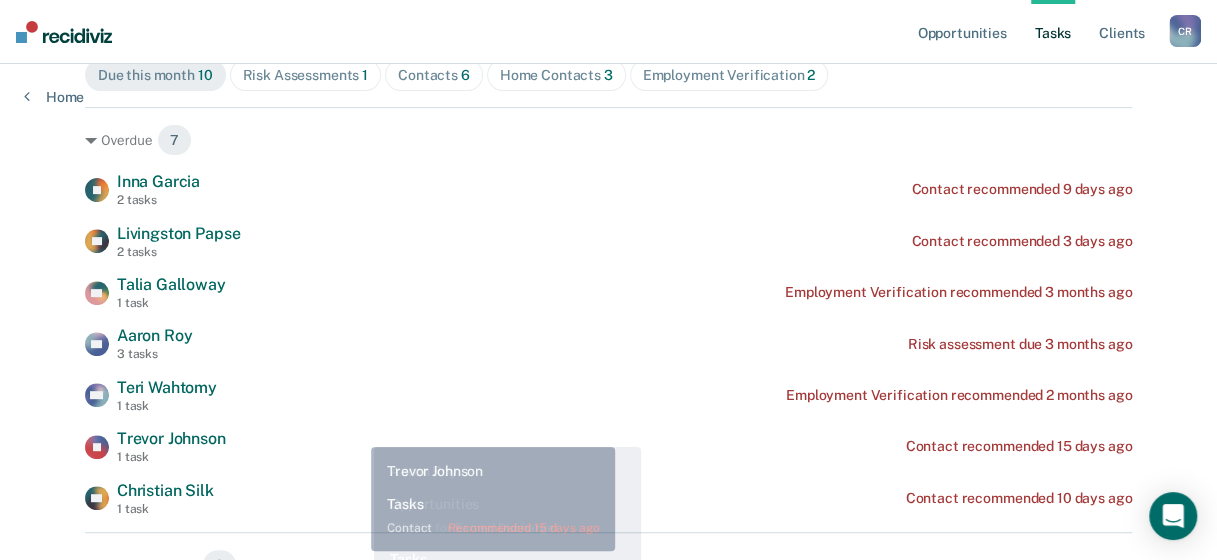 scroll, scrollTop: 300, scrollLeft: 0, axis: vertical 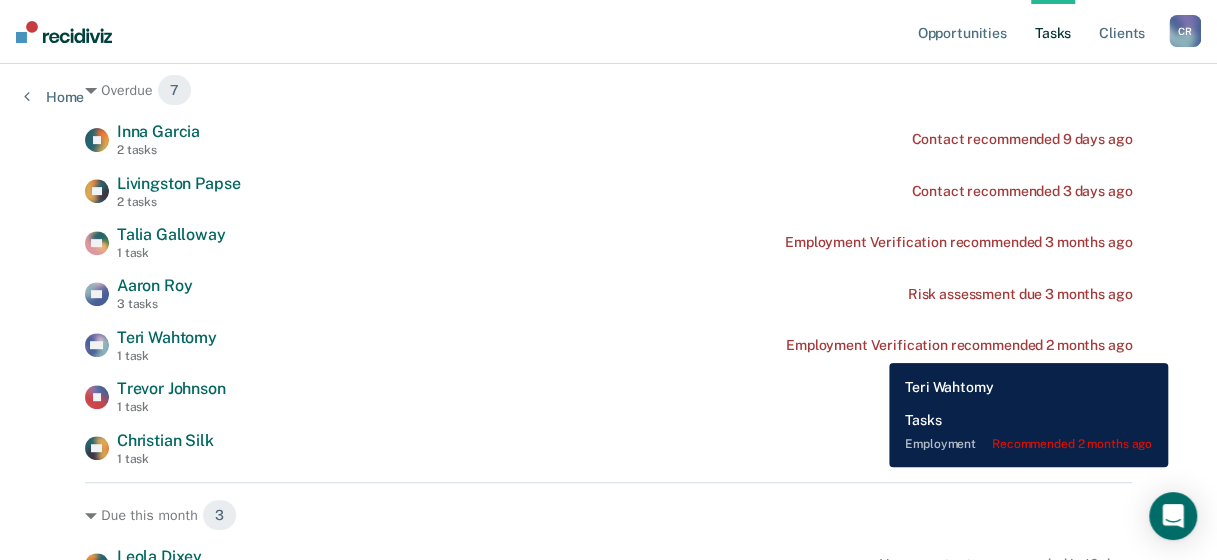 drag, startPoint x: 874, startPoint y: 348, endPoint x: 667, endPoint y: 321, distance: 208.75345 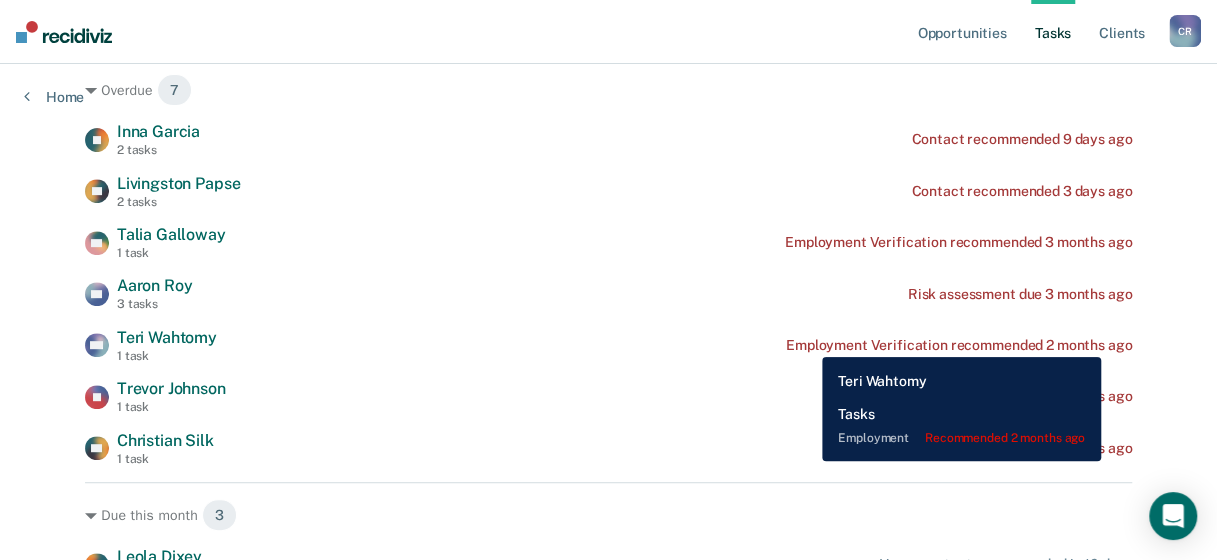 click on "Employment Verification recommended 2 months ago" at bounding box center [1021, 139] 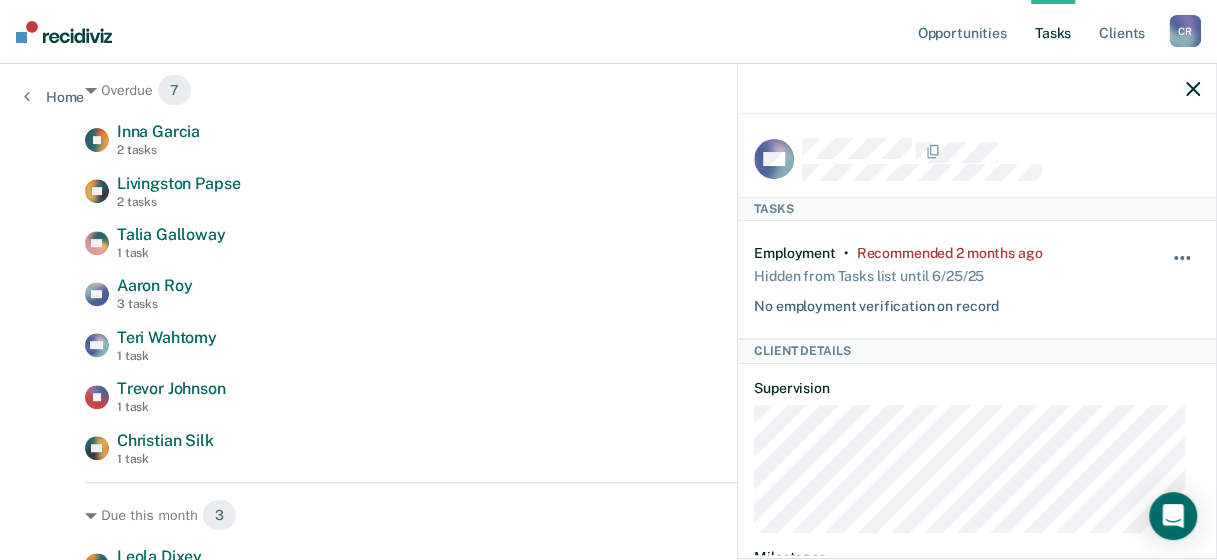 click at bounding box center (1183, 268) 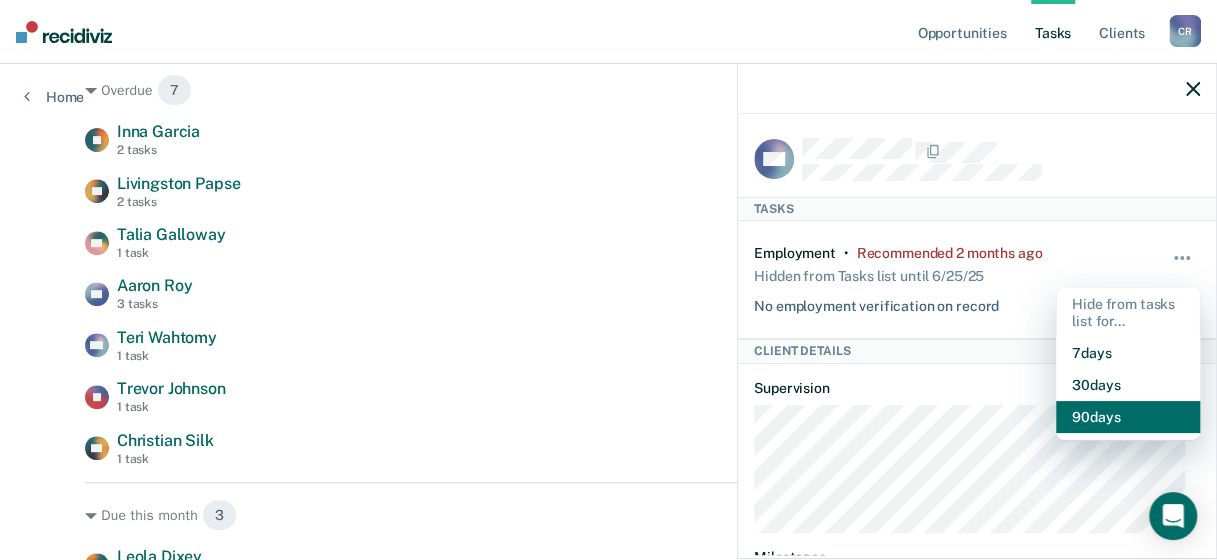 click on "90  days" at bounding box center (1128, 417) 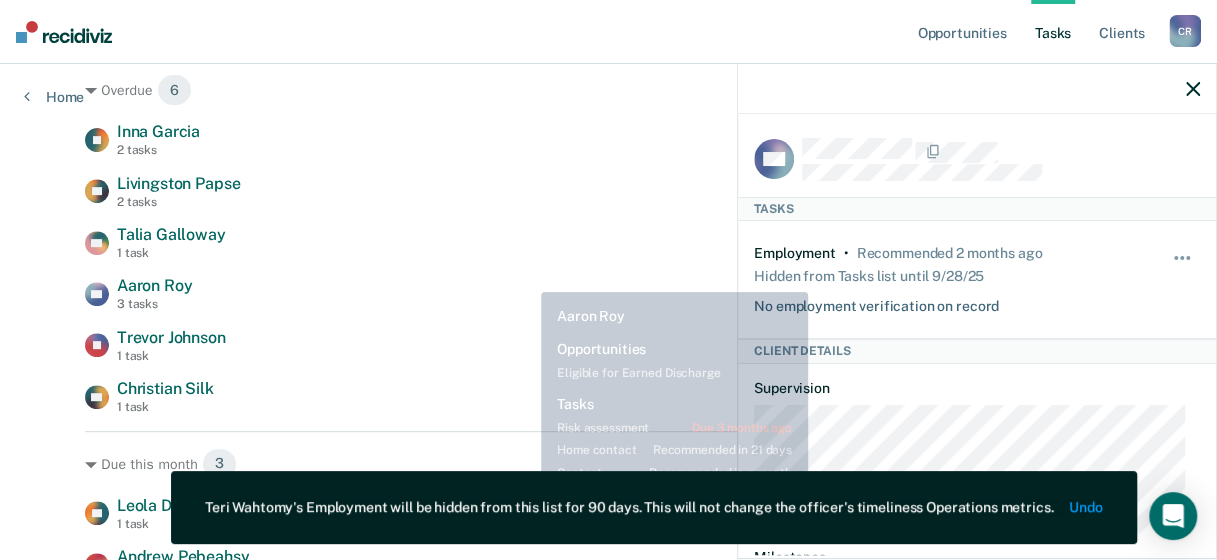 click on "TG [NAME] 1 task Employment Verification recommended 3 months ago" at bounding box center (608, 139) 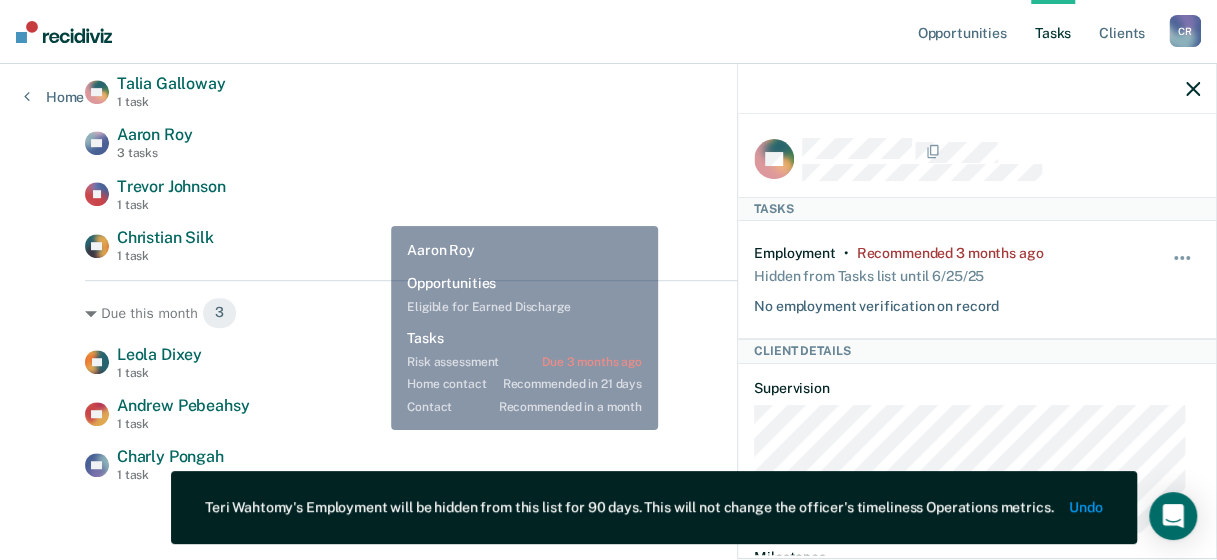 scroll, scrollTop: 453, scrollLeft: 0, axis: vertical 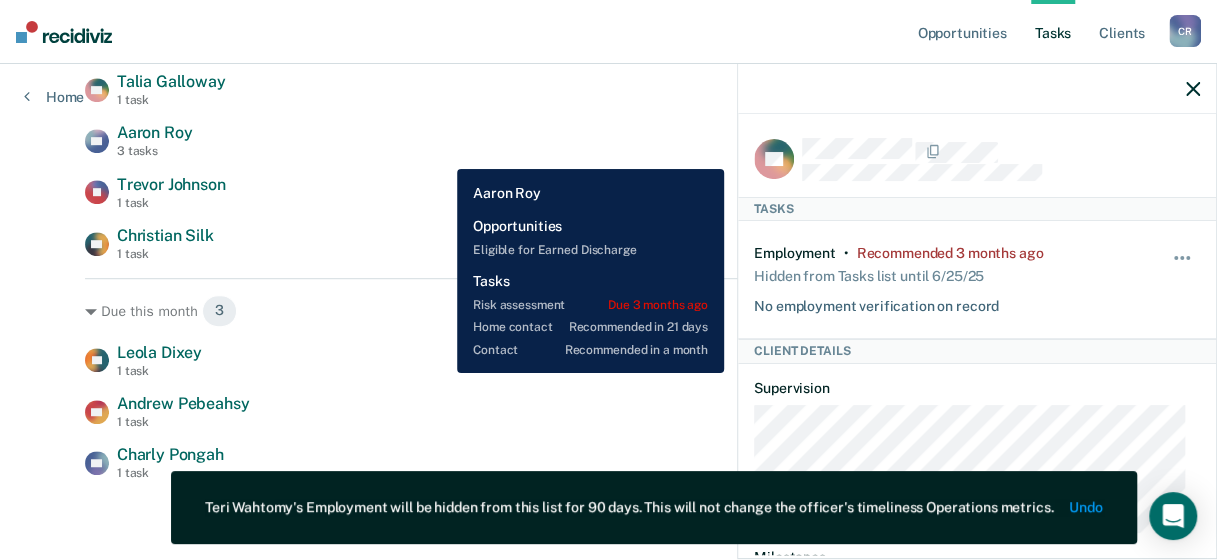 click on "AR Aaron Roy 3 tasks Risk assessment due 3 months ago" at bounding box center (608, -14) 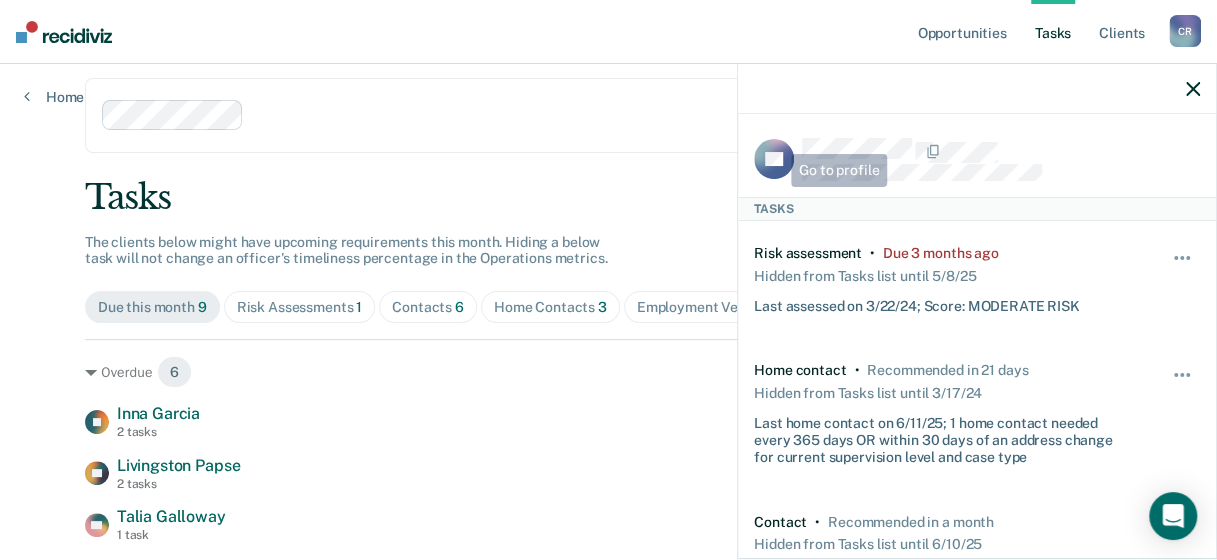 scroll, scrollTop: 0, scrollLeft: 0, axis: both 